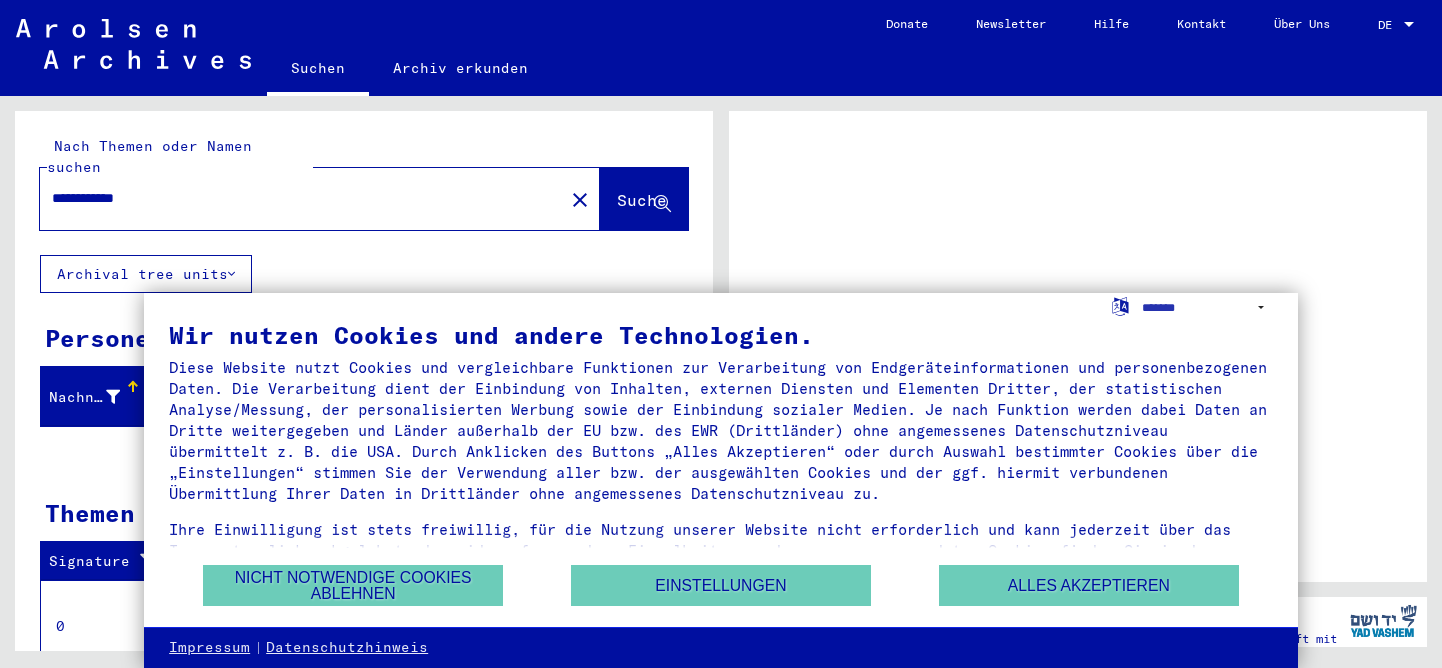 scroll, scrollTop: 0, scrollLeft: 0, axis: both 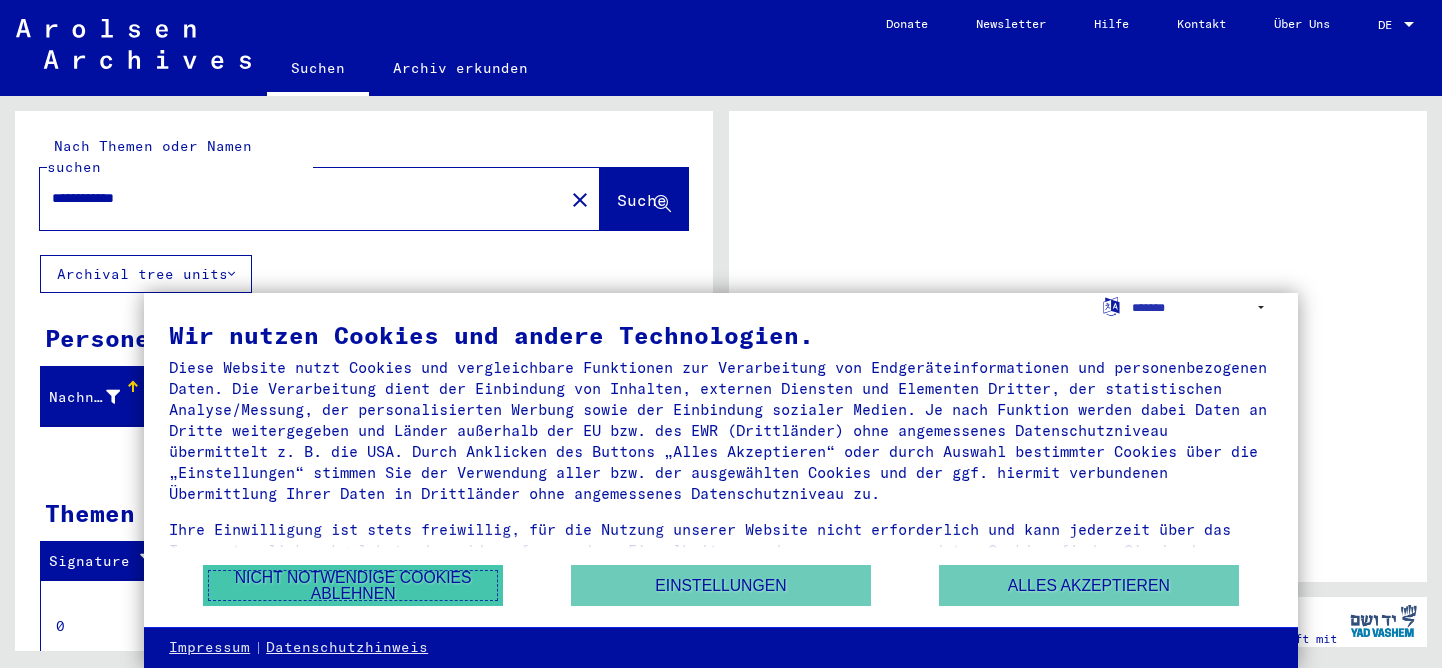 click on "Nicht notwendige Cookies ablehnen" at bounding box center (353, 585) 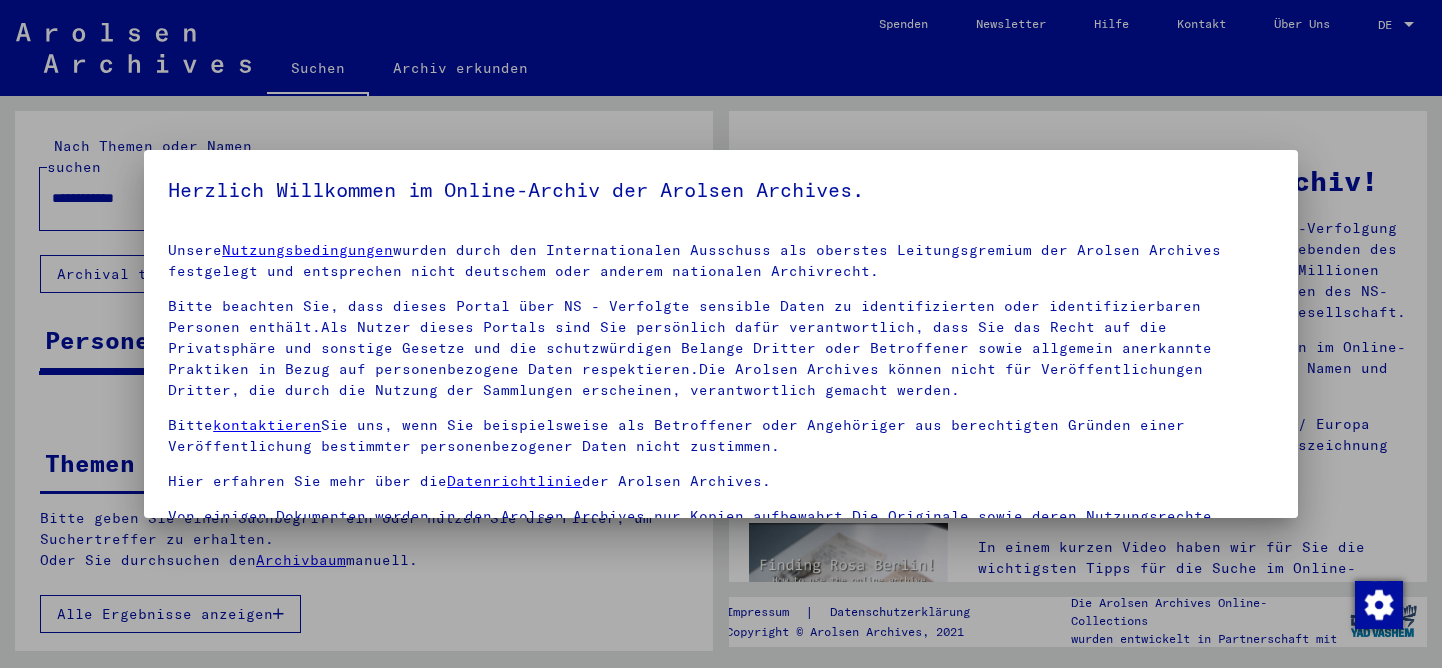 scroll, scrollTop: 46, scrollLeft: 0, axis: vertical 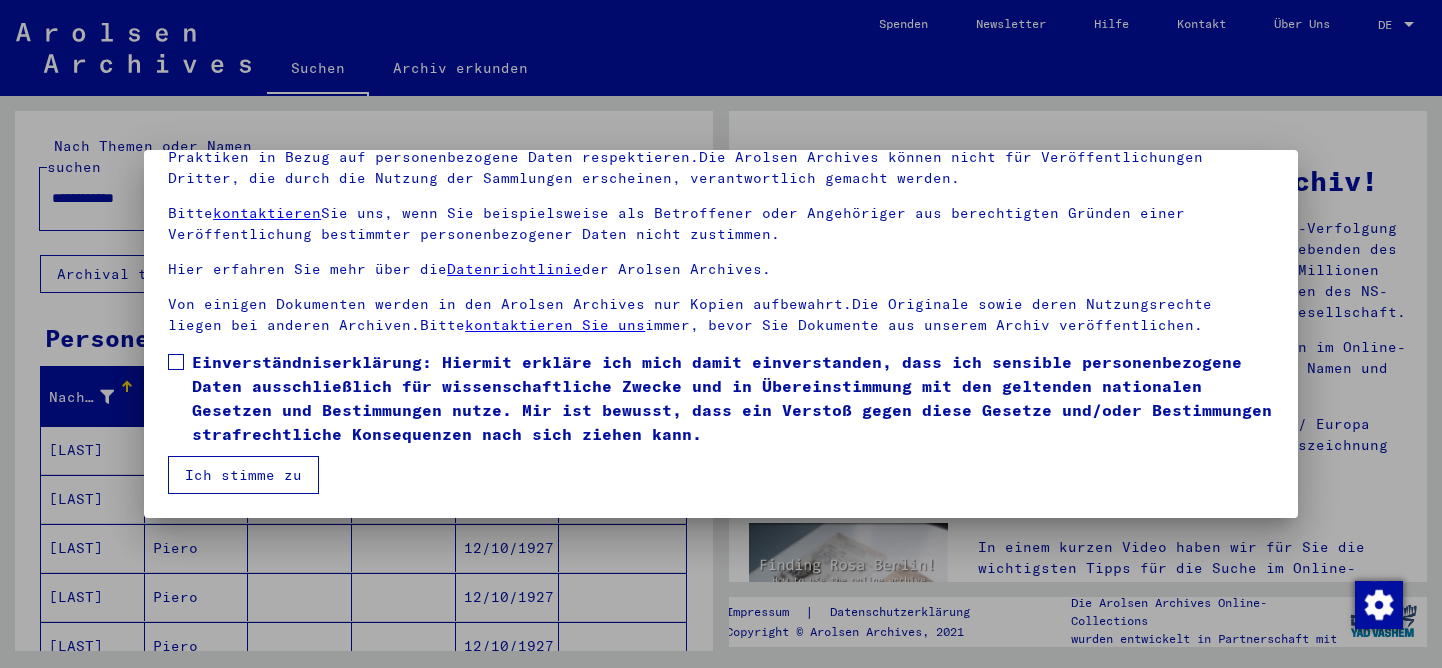 click on "Ich stimme zu" at bounding box center (243, 475) 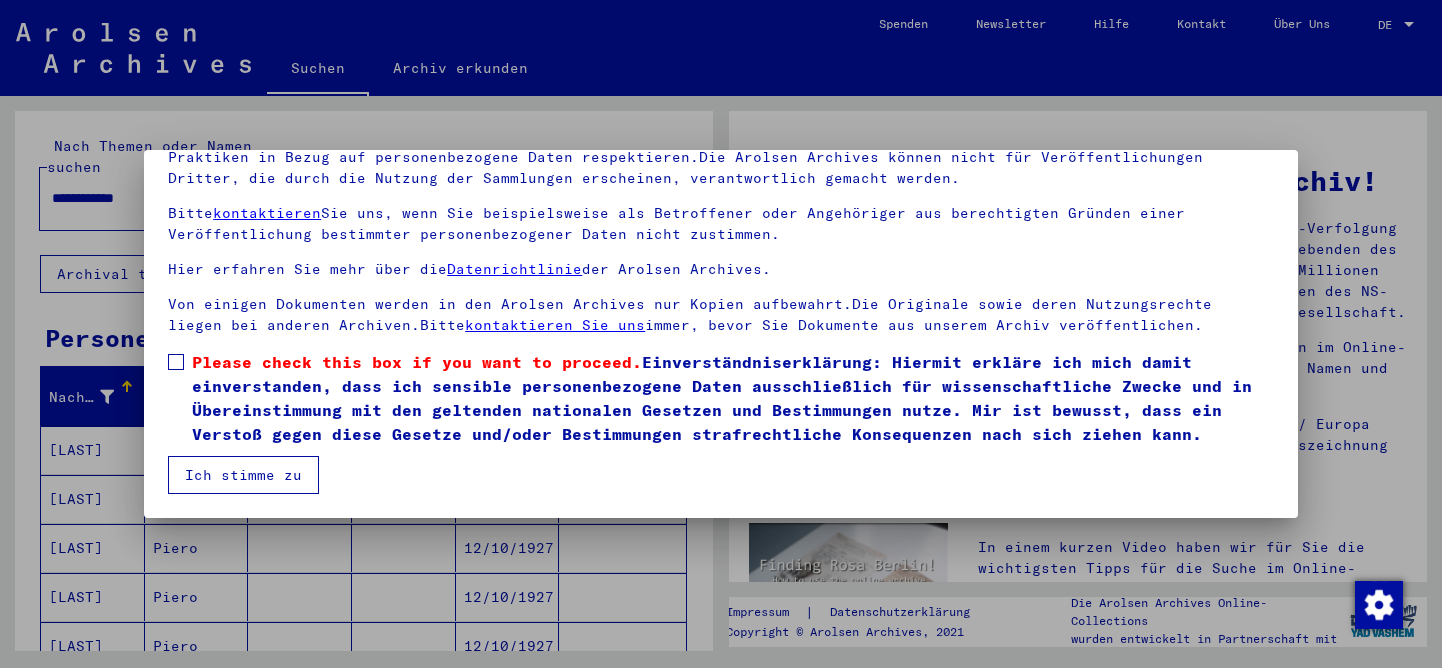 scroll, scrollTop: 166, scrollLeft: 0, axis: vertical 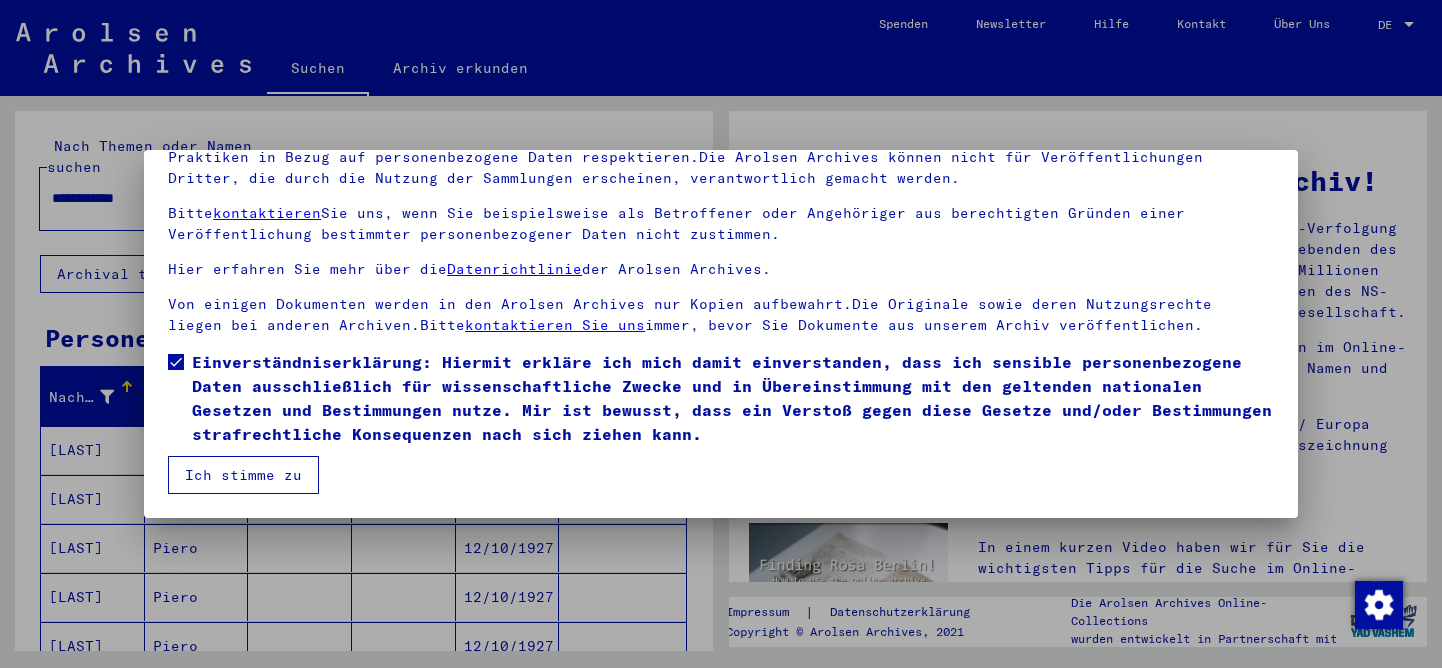 click on "Ich stimme zu" at bounding box center (243, 475) 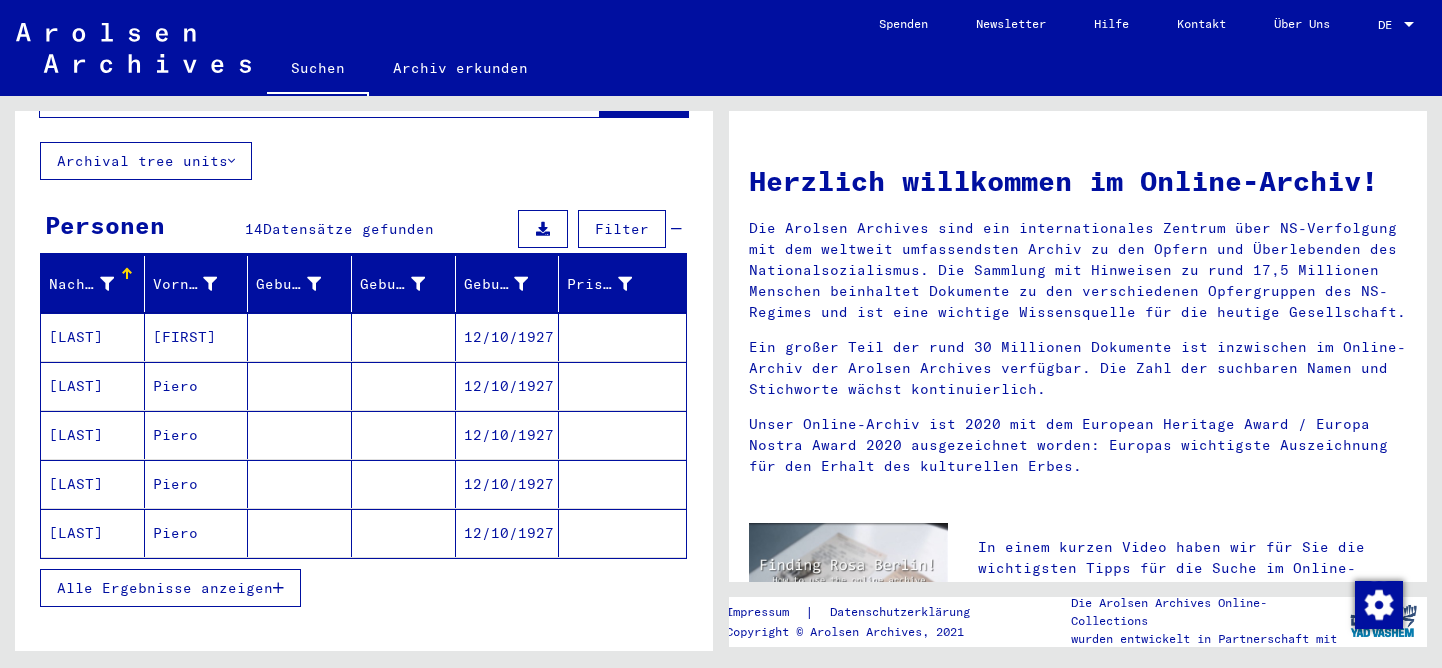 scroll, scrollTop: 129, scrollLeft: 0, axis: vertical 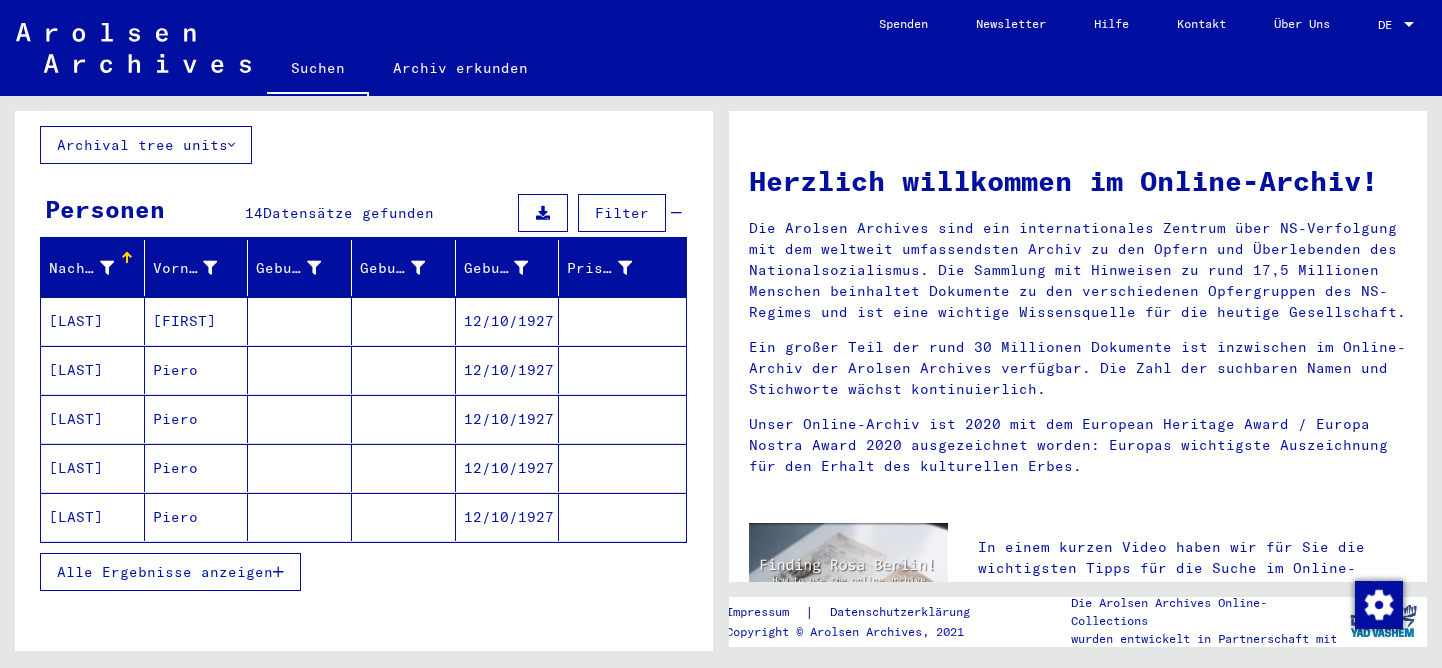 click on "Alle Ergebnisse anzeigen" at bounding box center [165, 572] 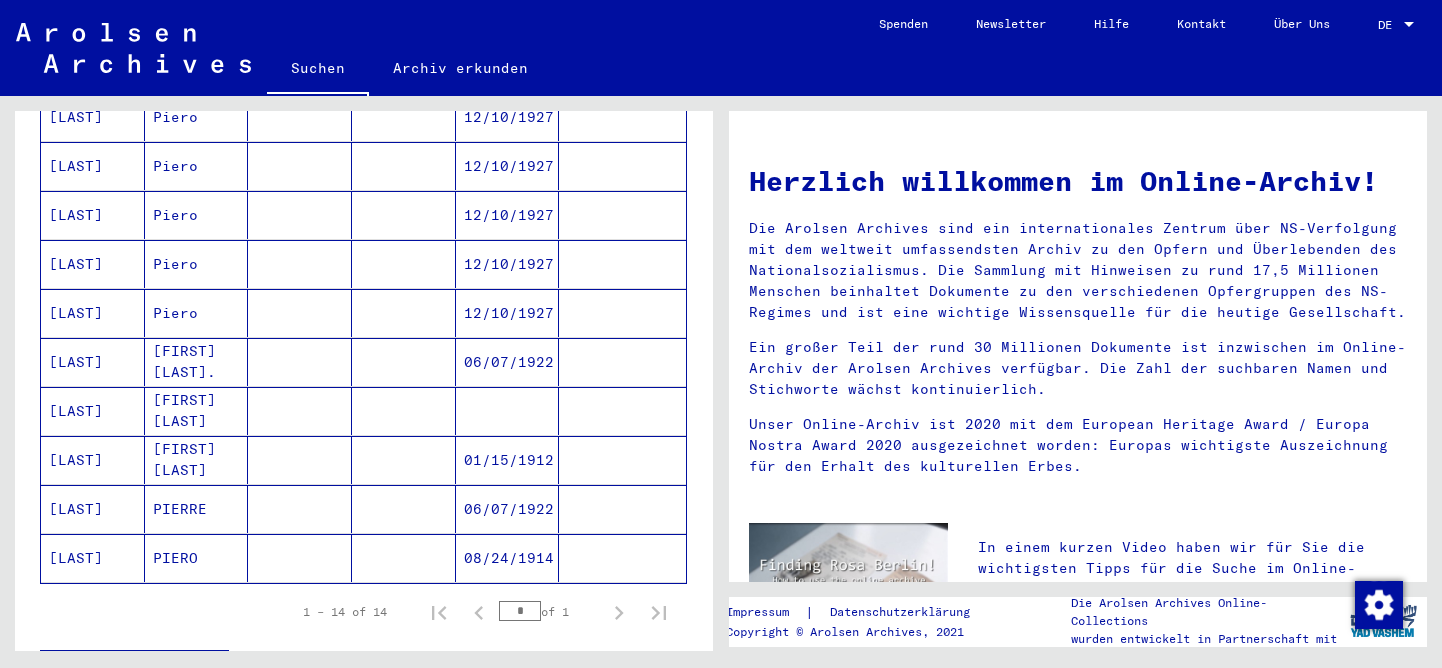 scroll, scrollTop: 530, scrollLeft: 0, axis: vertical 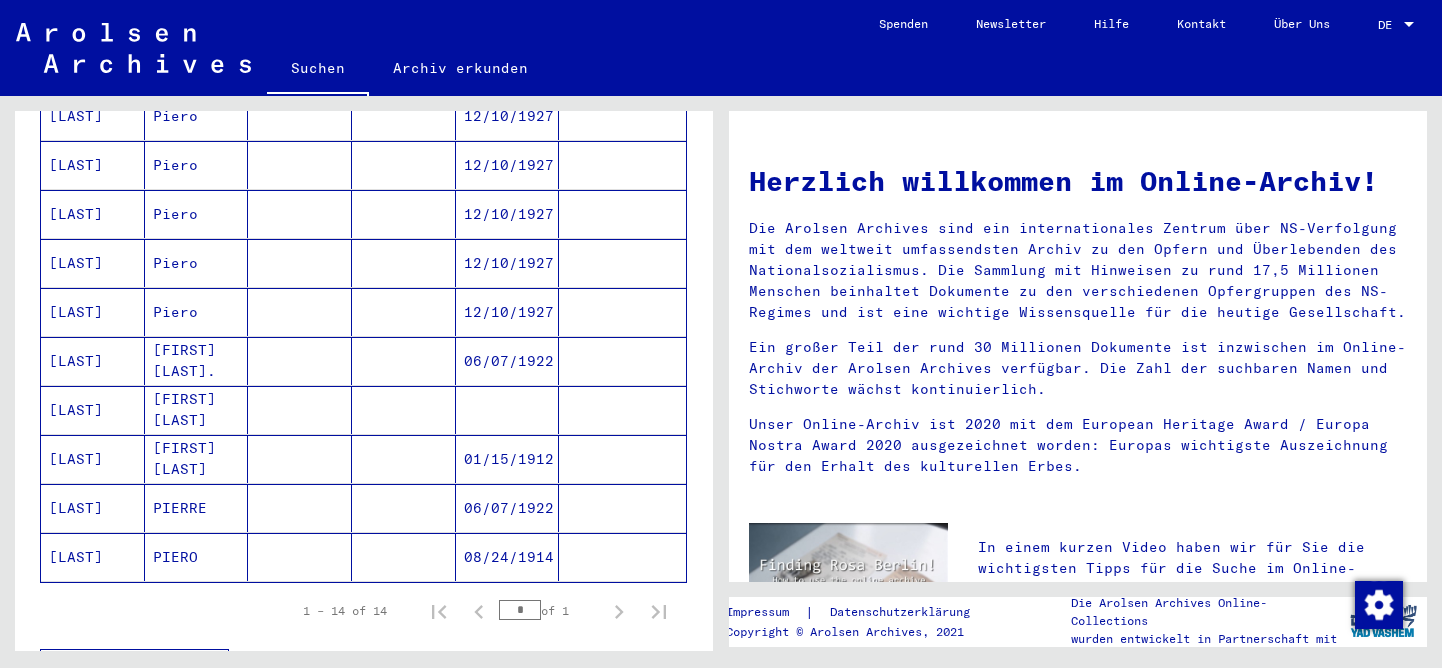 click on "08/24/1914" 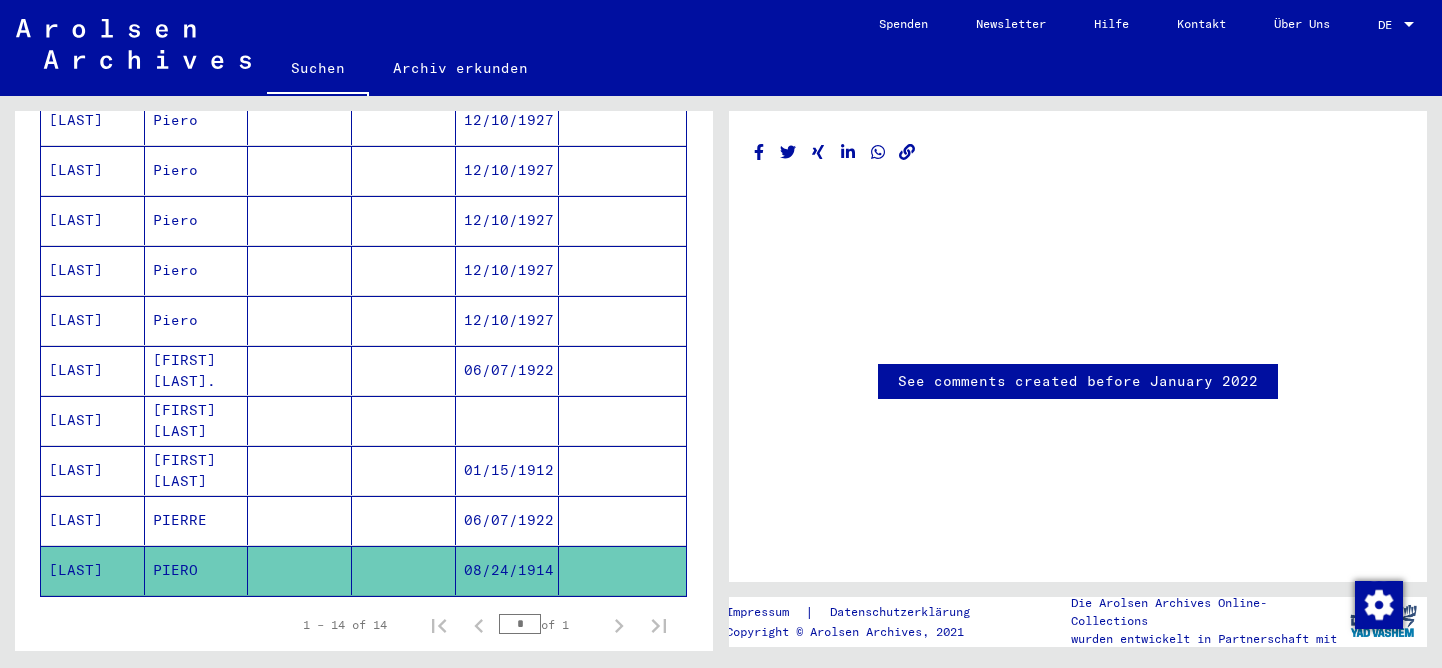 scroll, scrollTop: 534, scrollLeft: 0, axis: vertical 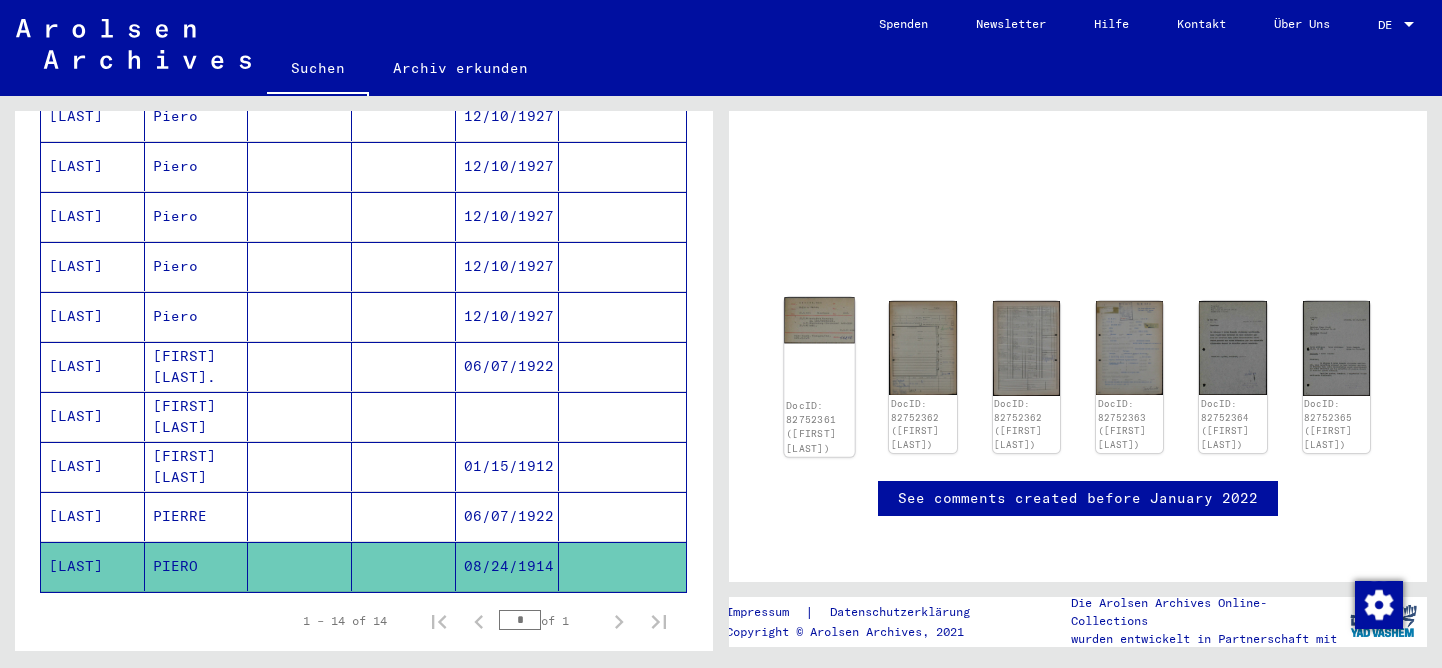 click 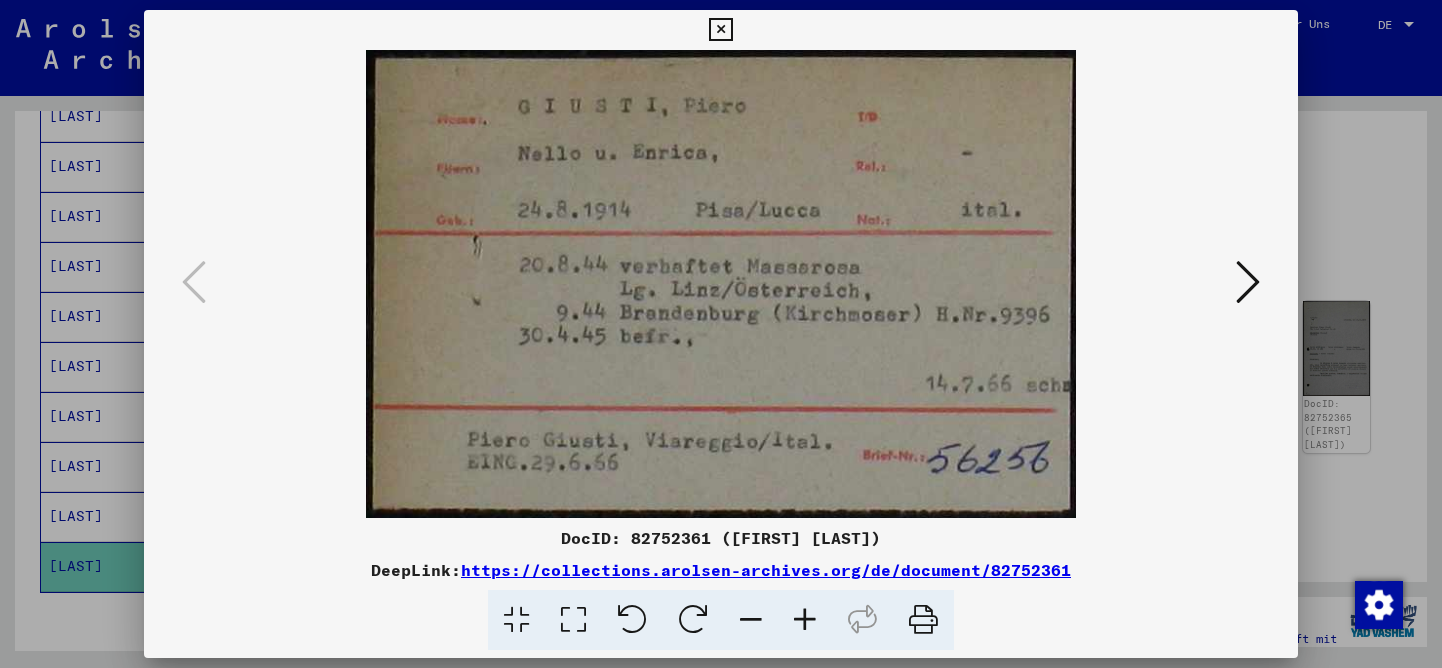 click at bounding box center (1248, 282) 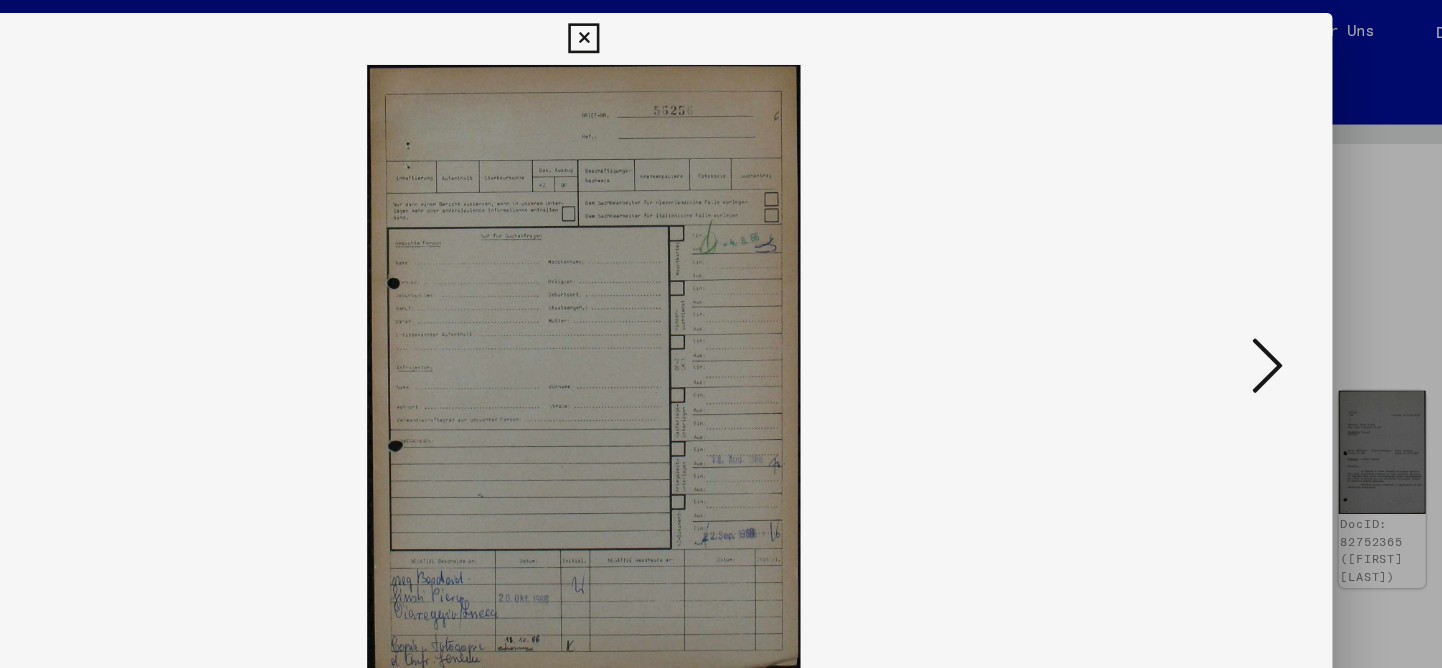 scroll, scrollTop: 0, scrollLeft: 0, axis: both 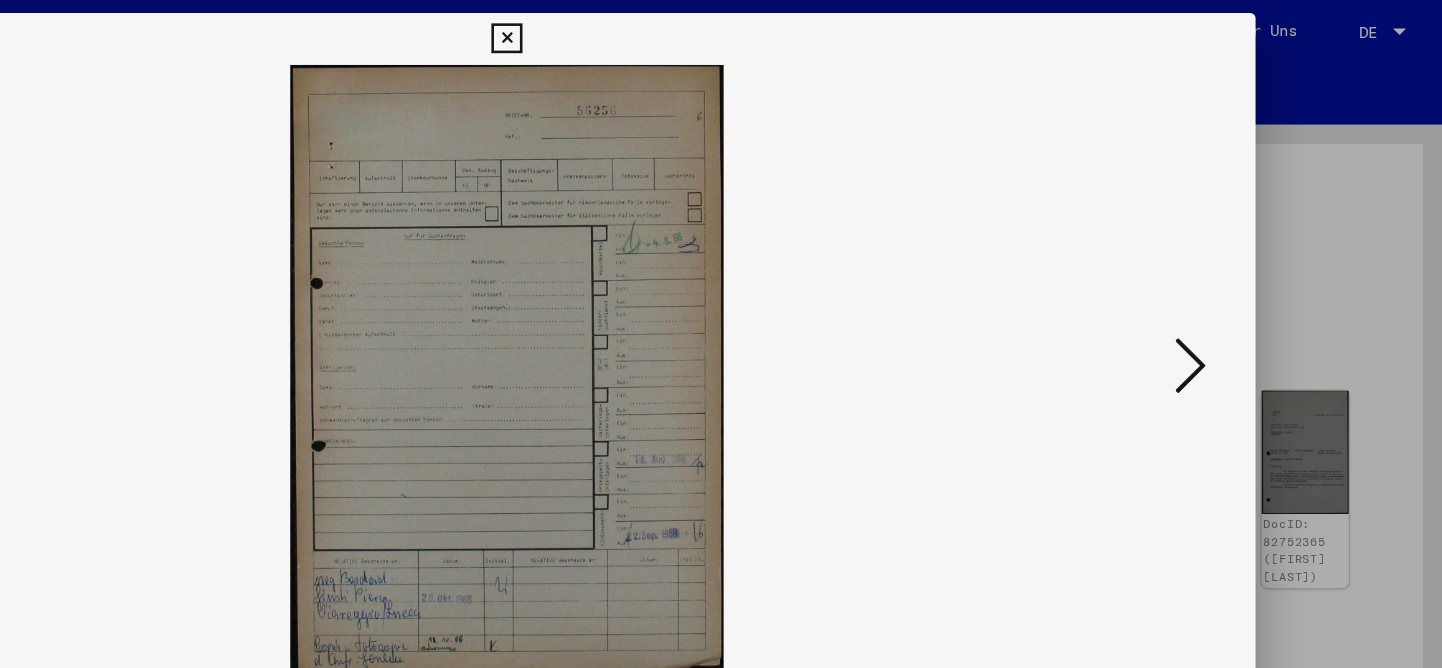 click at bounding box center [1248, 282] 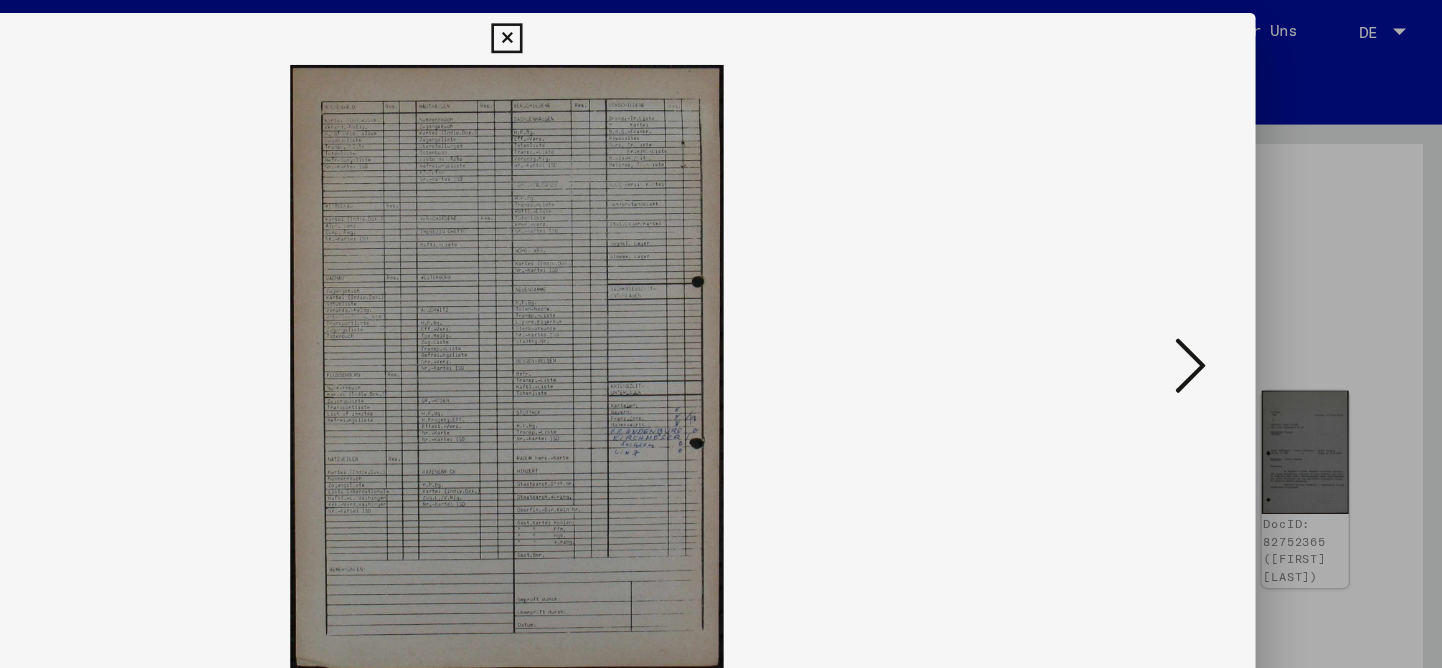 scroll, scrollTop: 0, scrollLeft: 0, axis: both 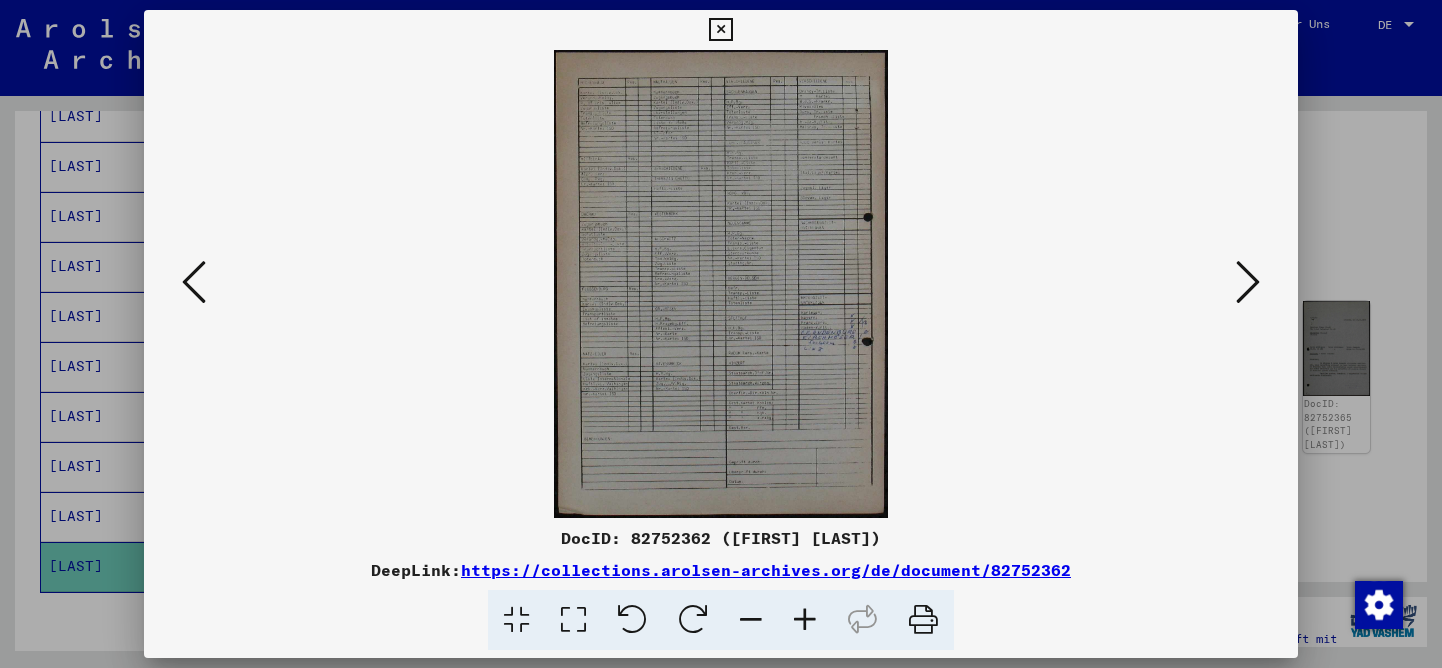 click at bounding box center (1248, 282) 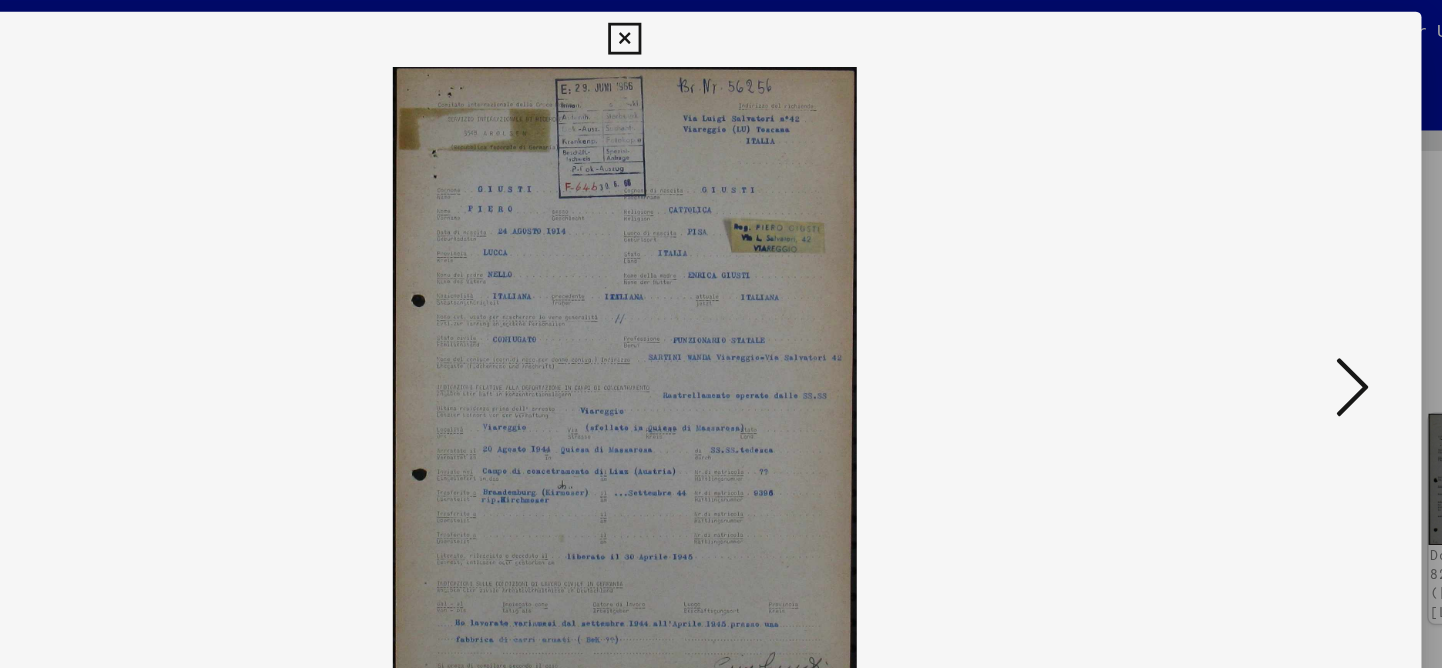 click at bounding box center (1248, 282) 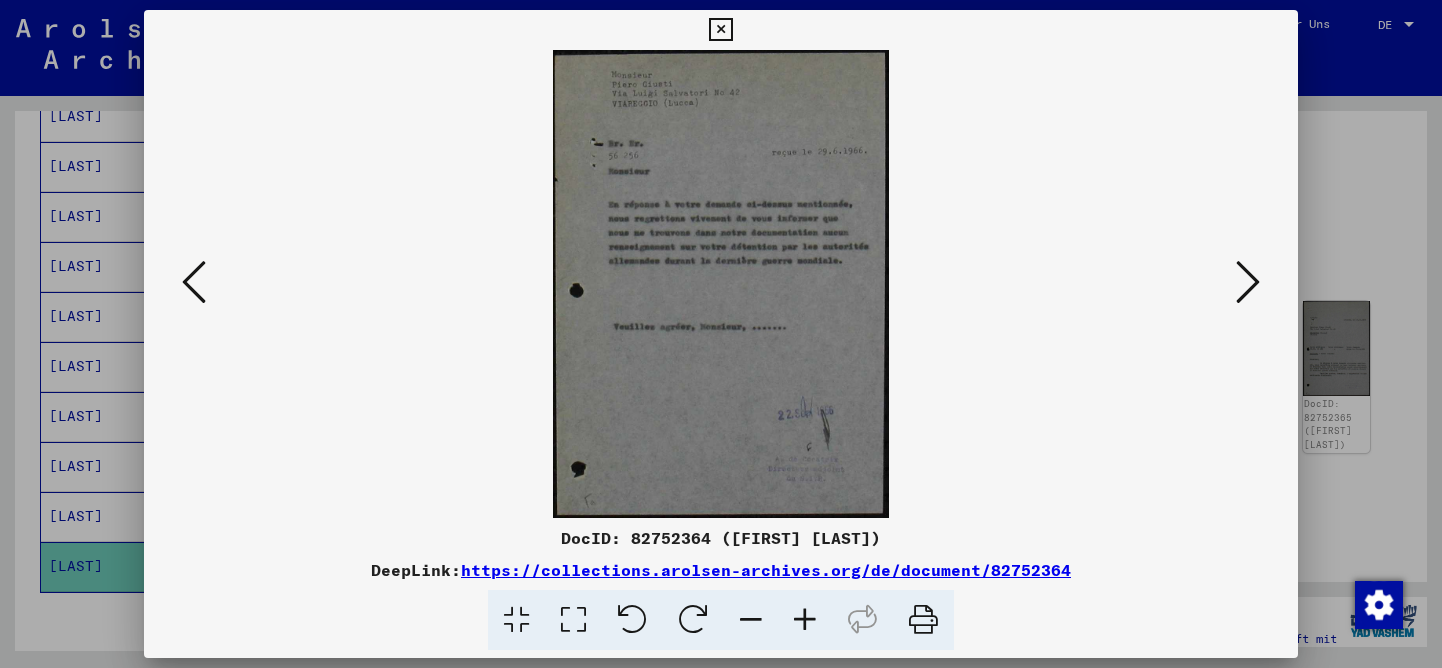 click at bounding box center [1248, 282] 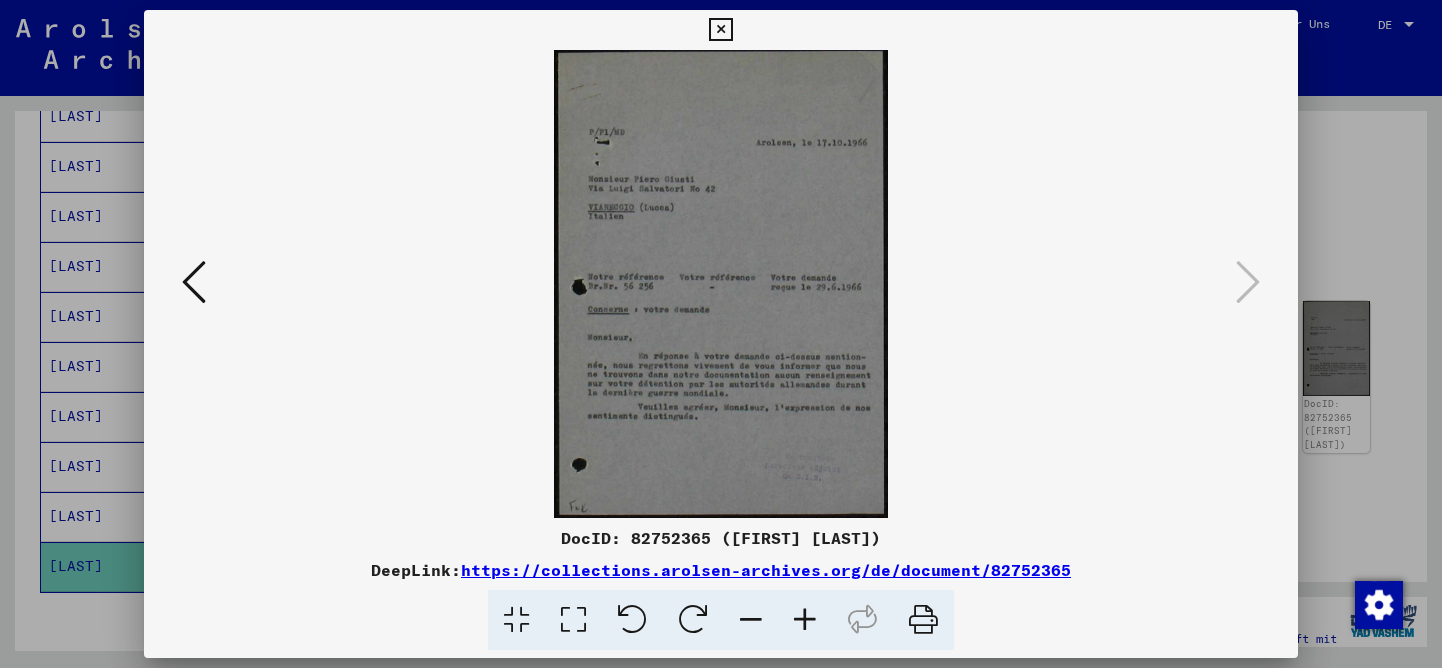 click at bounding box center (194, 282) 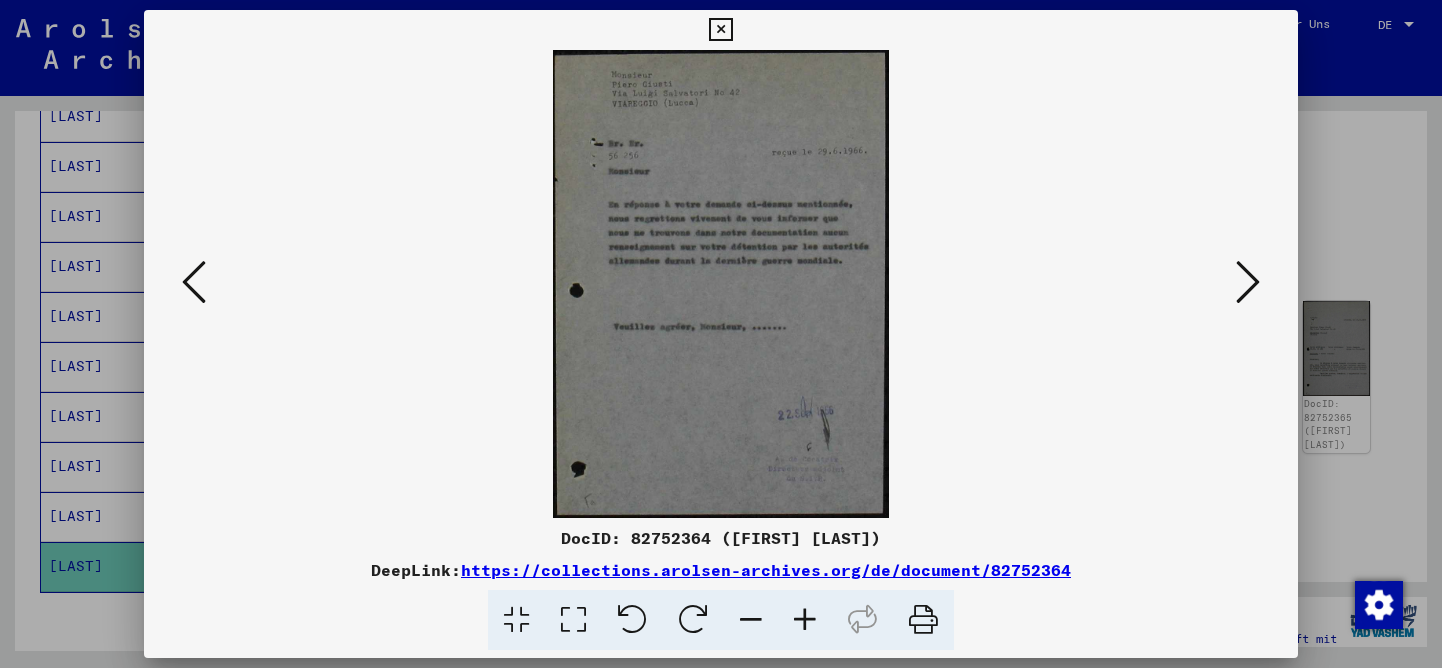 click at bounding box center [1248, 282] 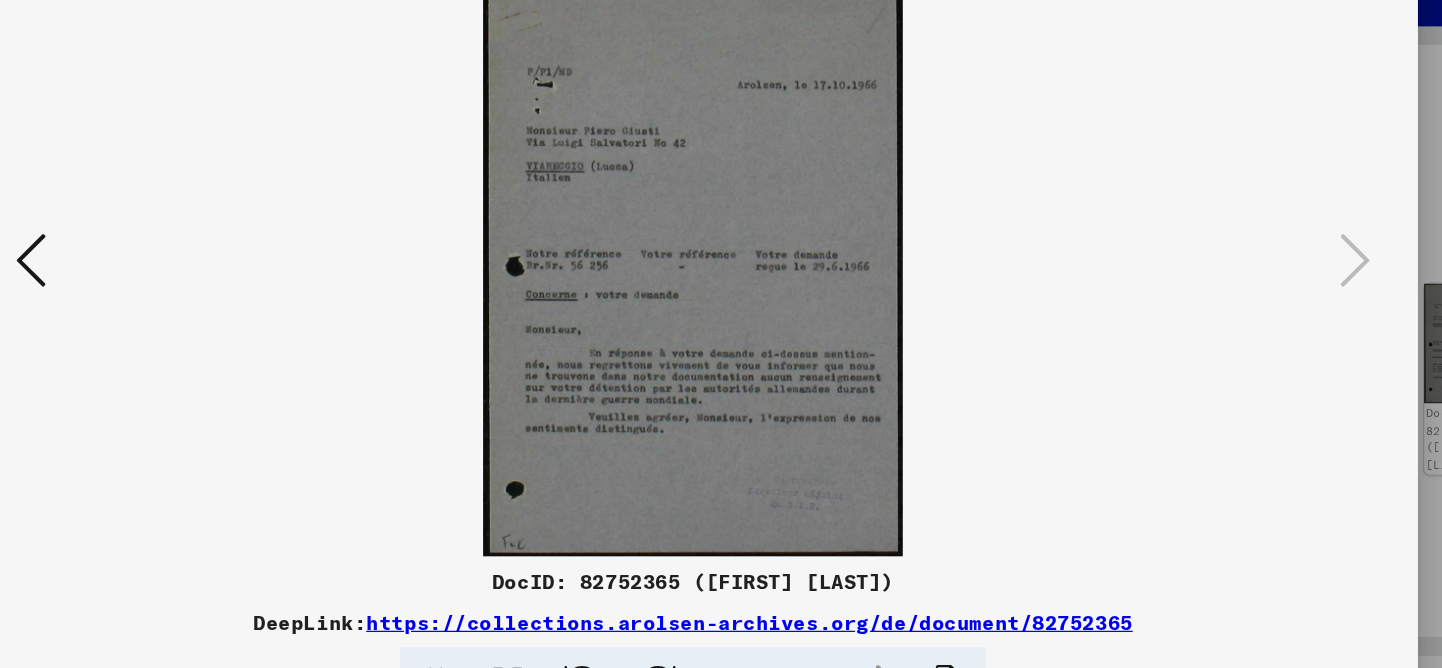 click at bounding box center (194, 282) 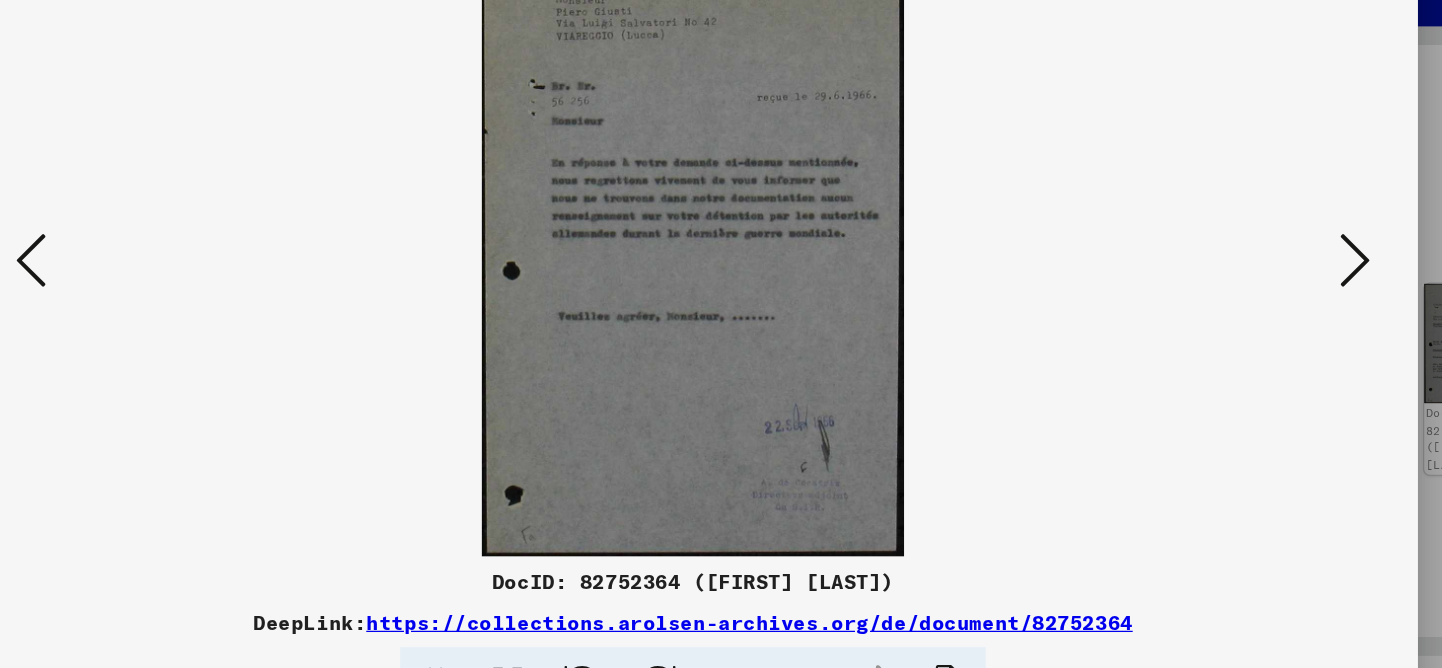 click at bounding box center (194, 282) 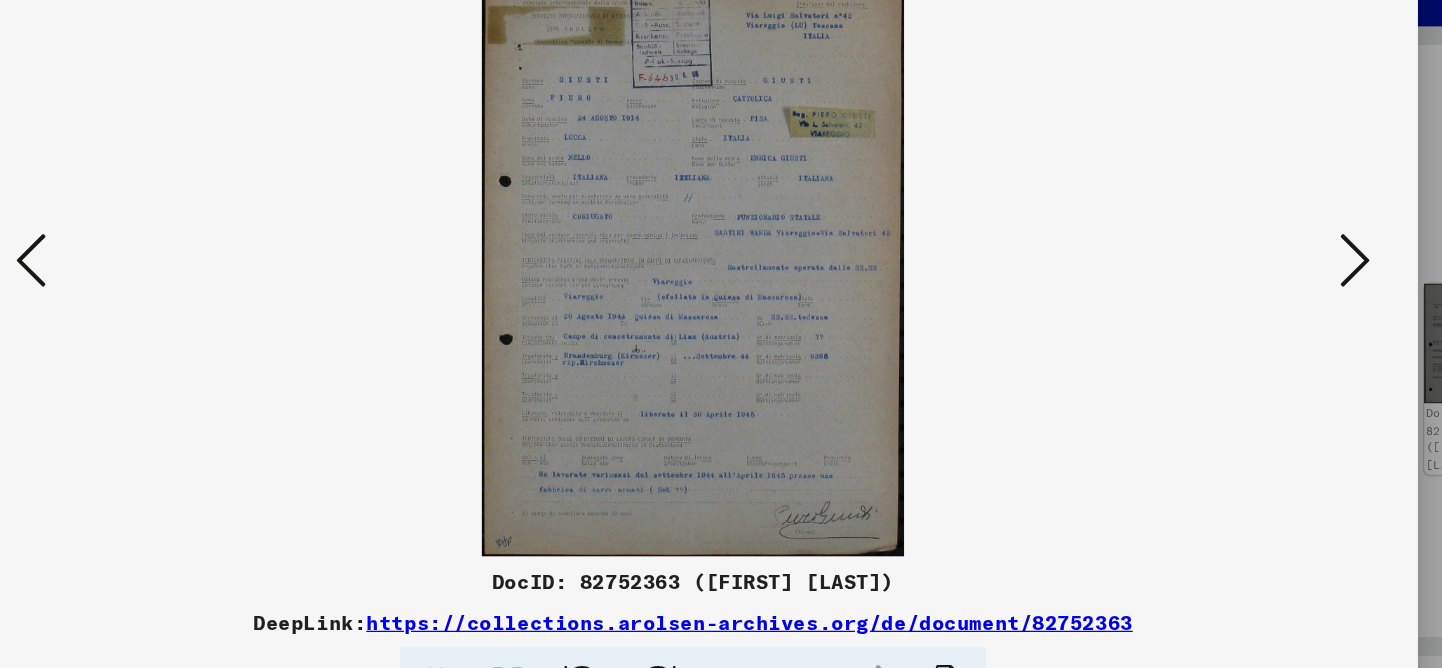 drag, startPoint x: 205, startPoint y: 265, endPoint x: 401, endPoint y: 344, distance: 211.32204 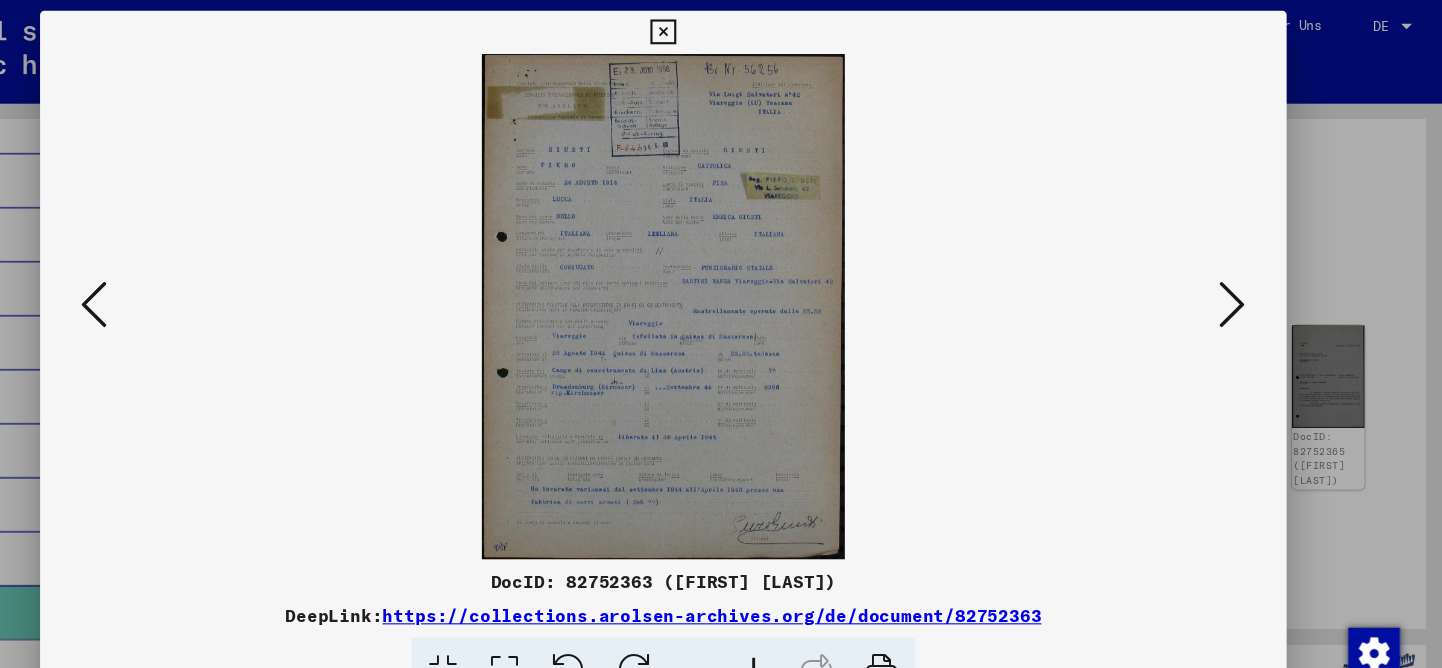 scroll, scrollTop: 0, scrollLeft: 0, axis: both 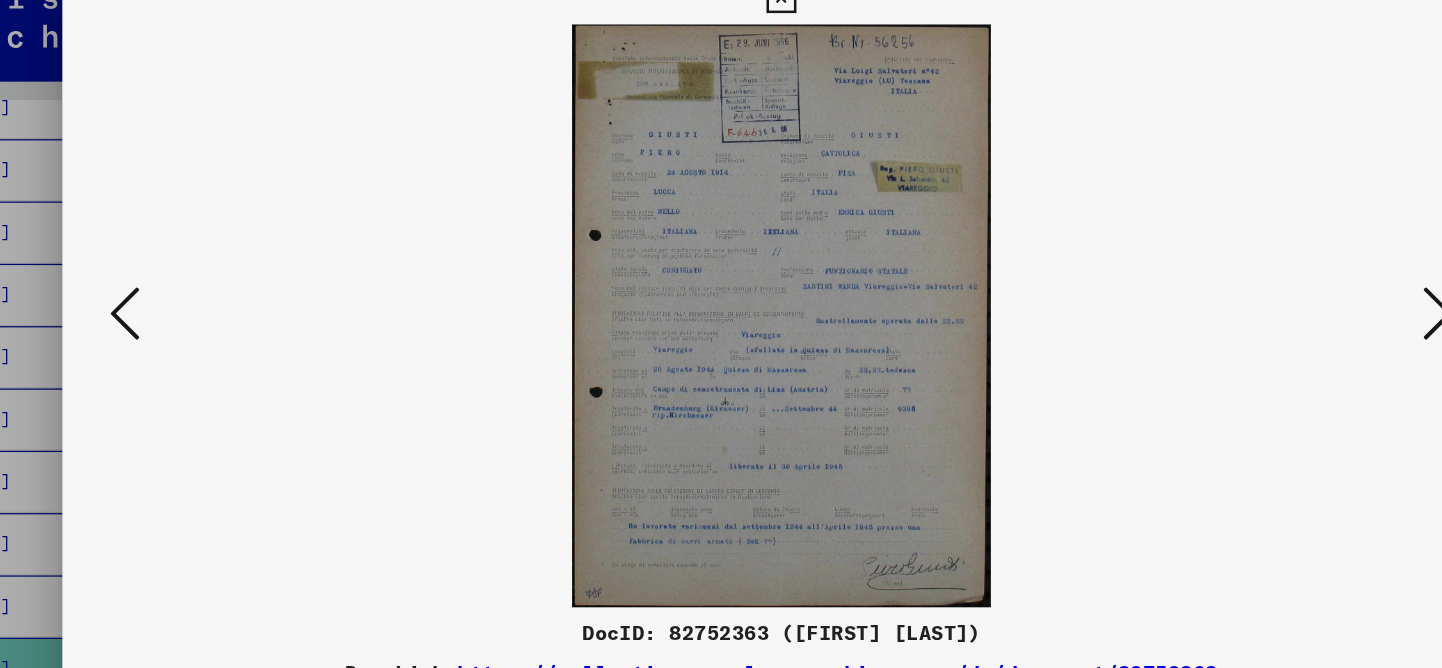 click at bounding box center [194, 283] 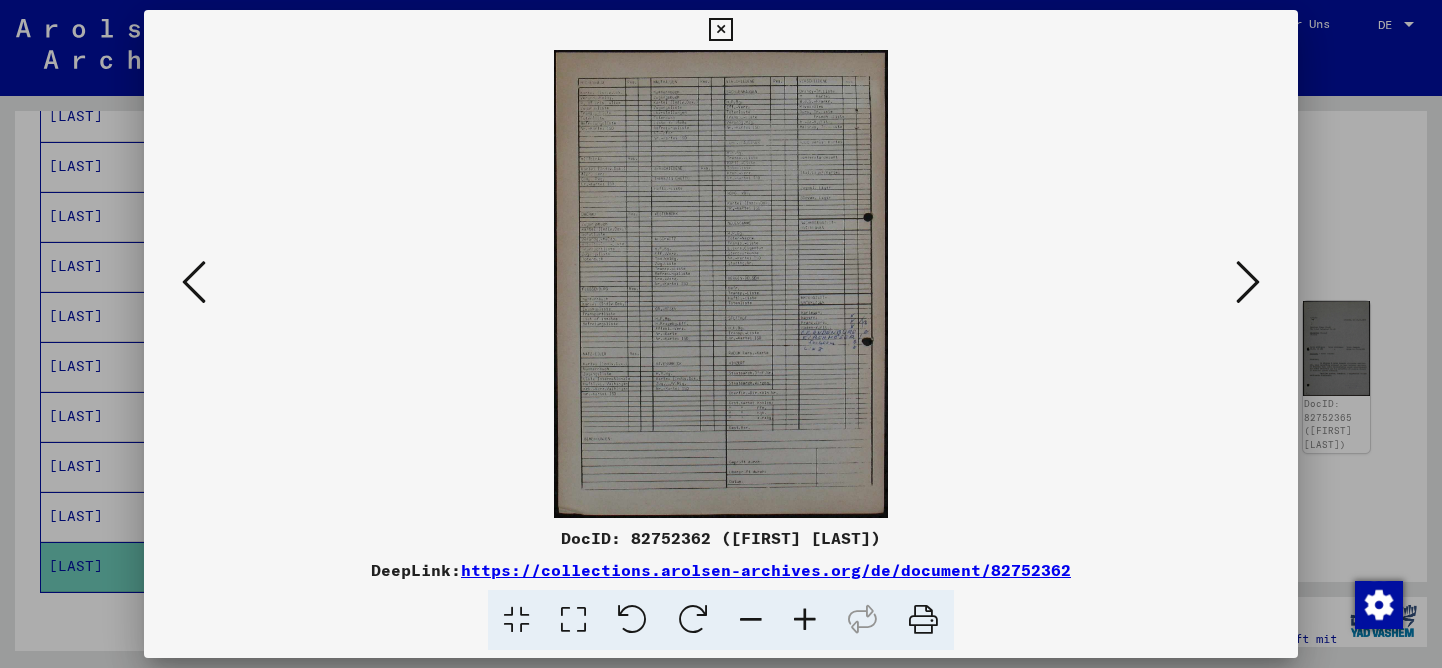 click at bounding box center [194, 282] 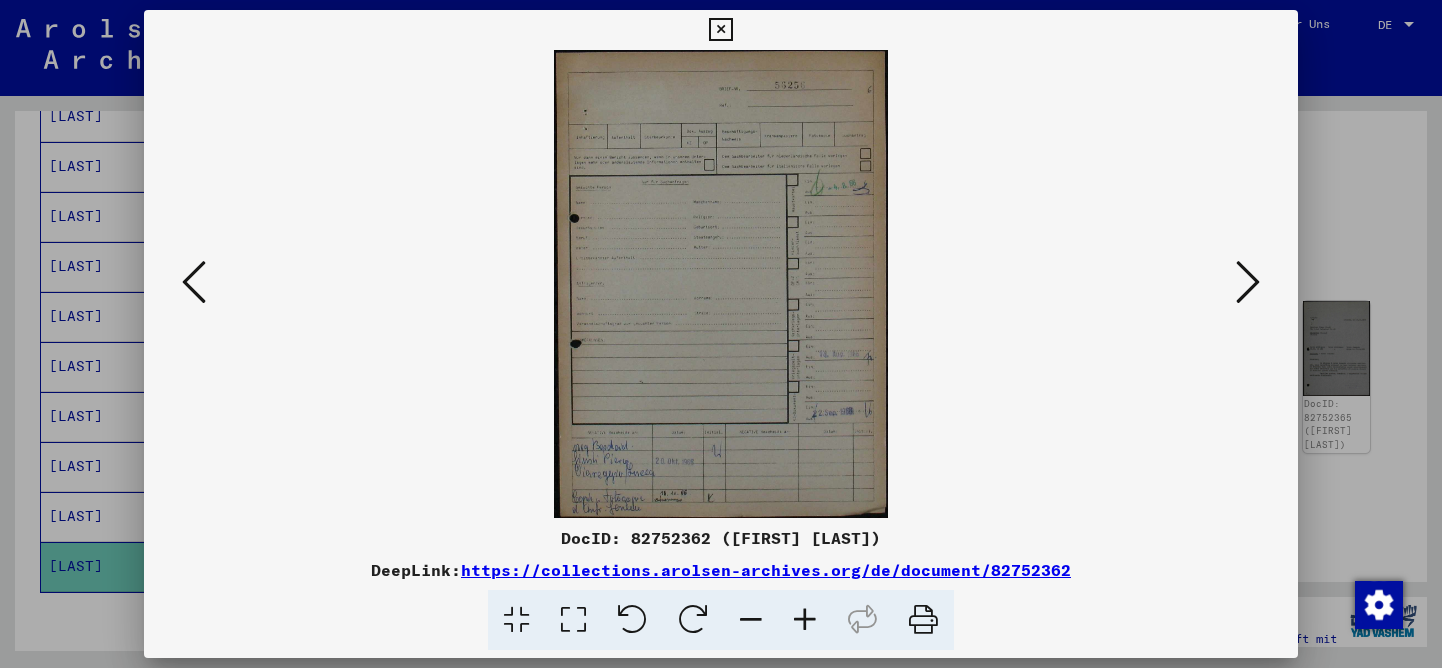 click at bounding box center (194, 282) 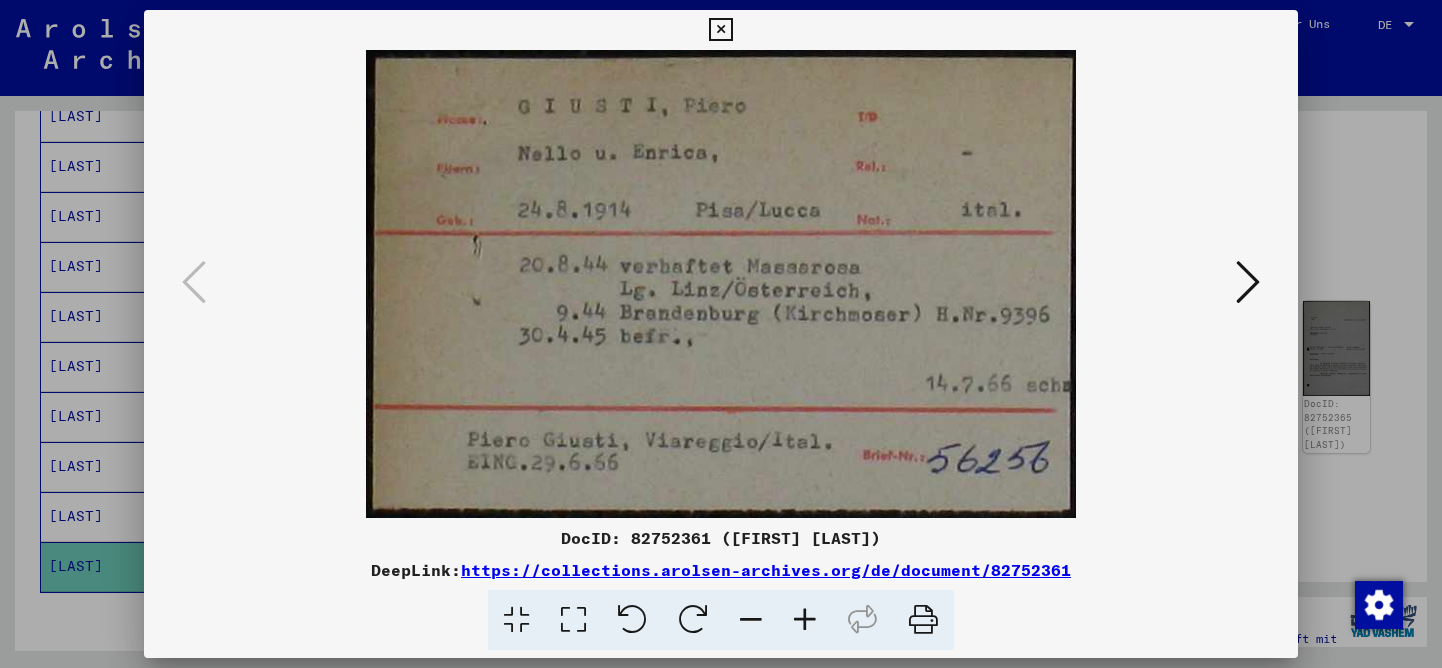 click at bounding box center (721, 284) 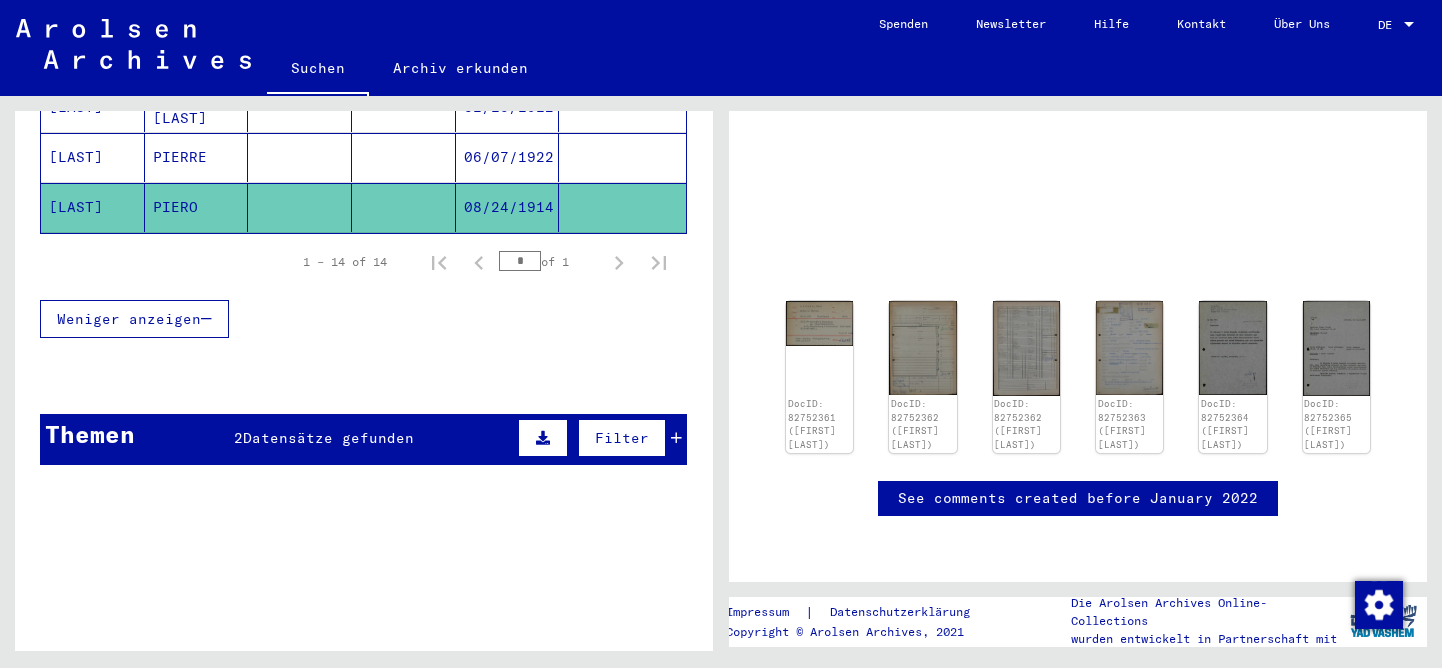 scroll, scrollTop: 949, scrollLeft: 0, axis: vertical 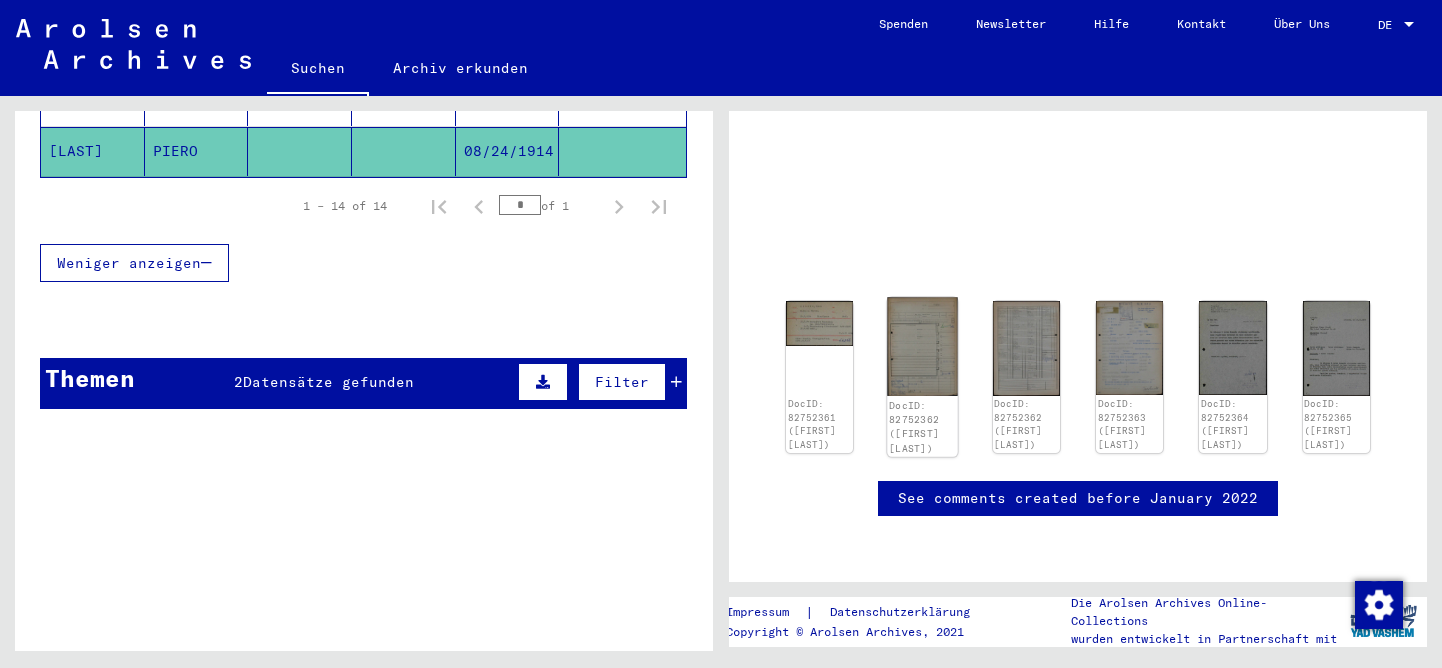 click 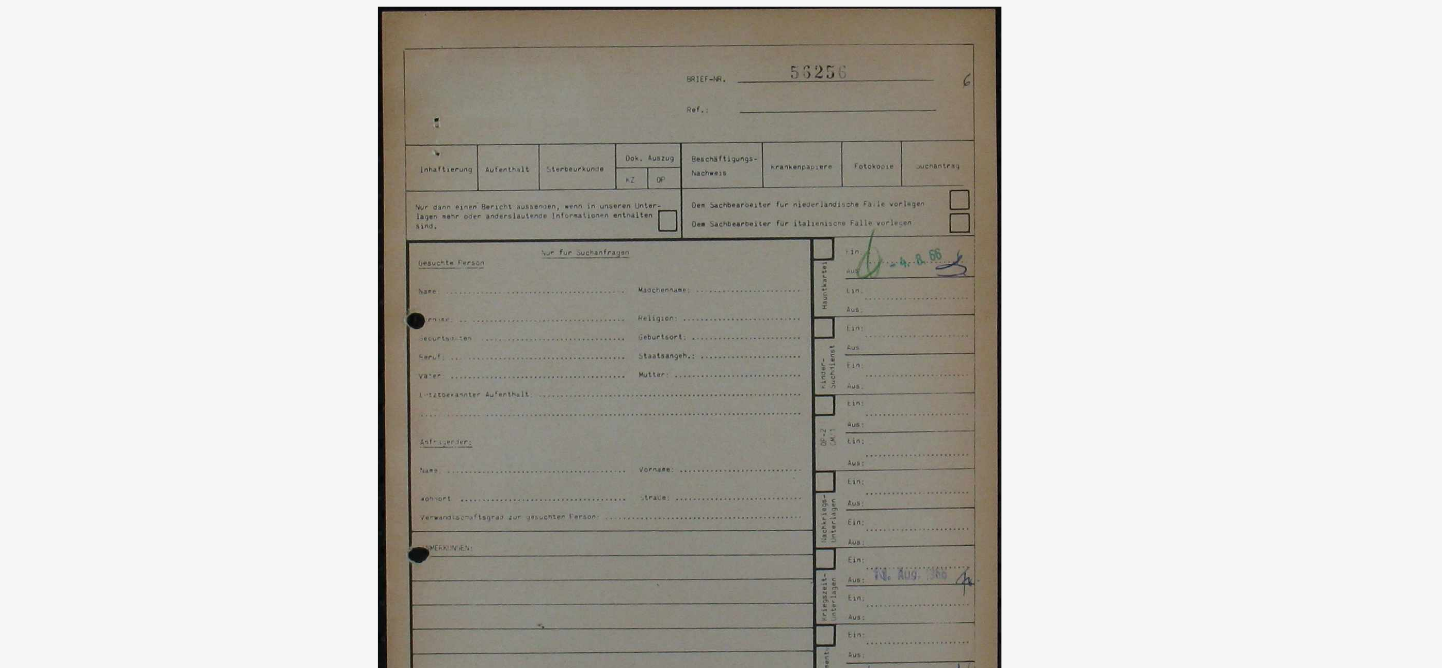 click at bounding box center (721, 284) 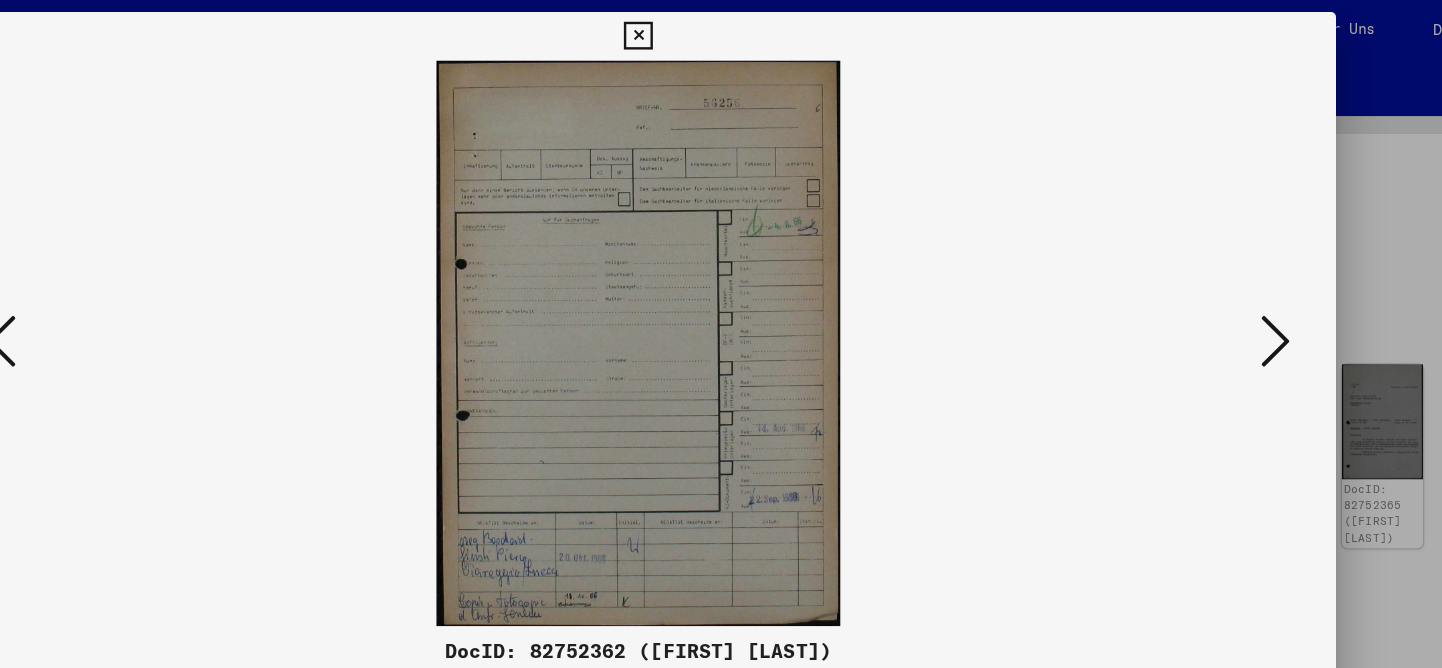 click at bounding box center (1248, 282) 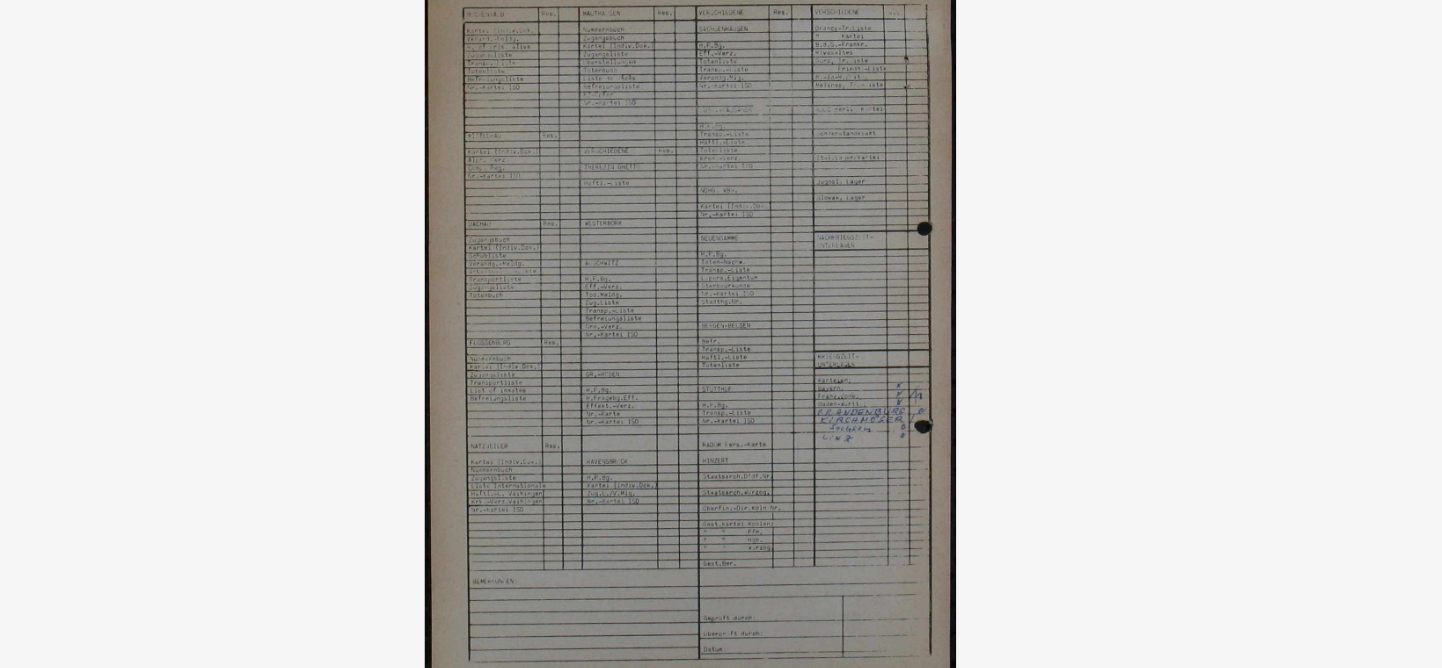 click at bounding box center (721, 284) 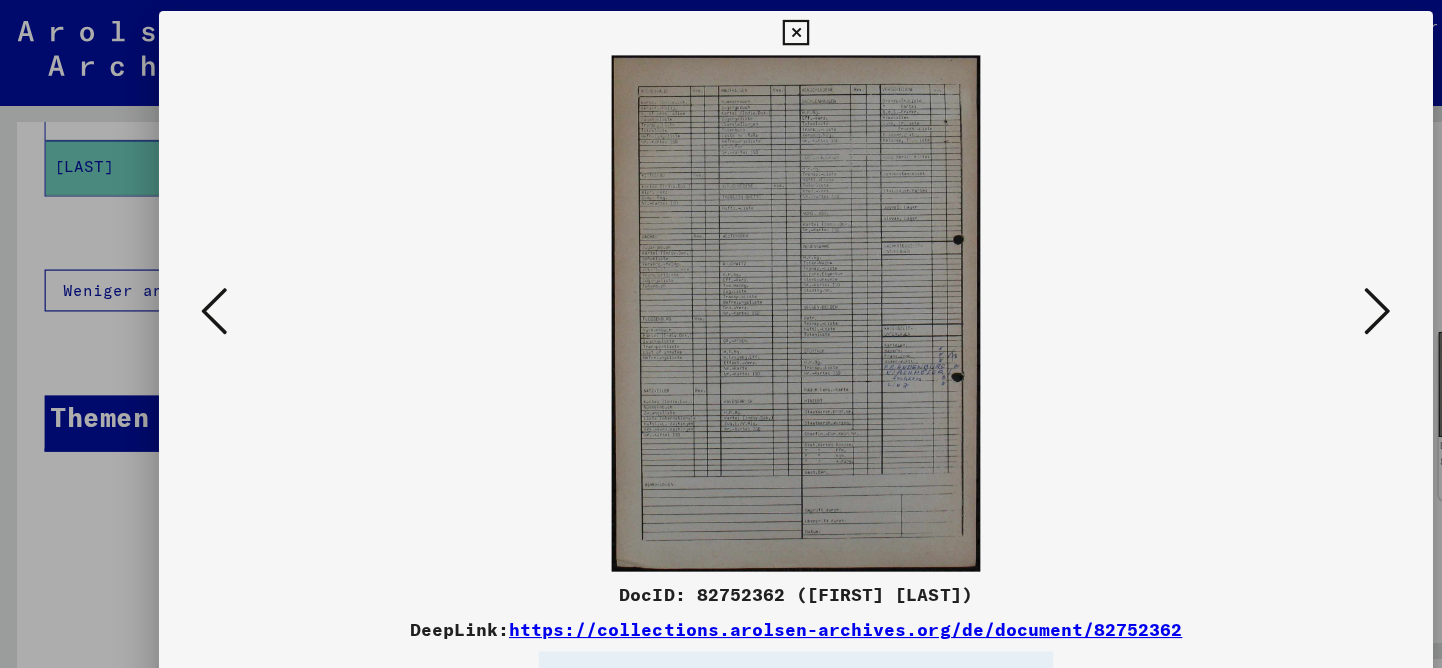 click at bounding box center [1248, 282] 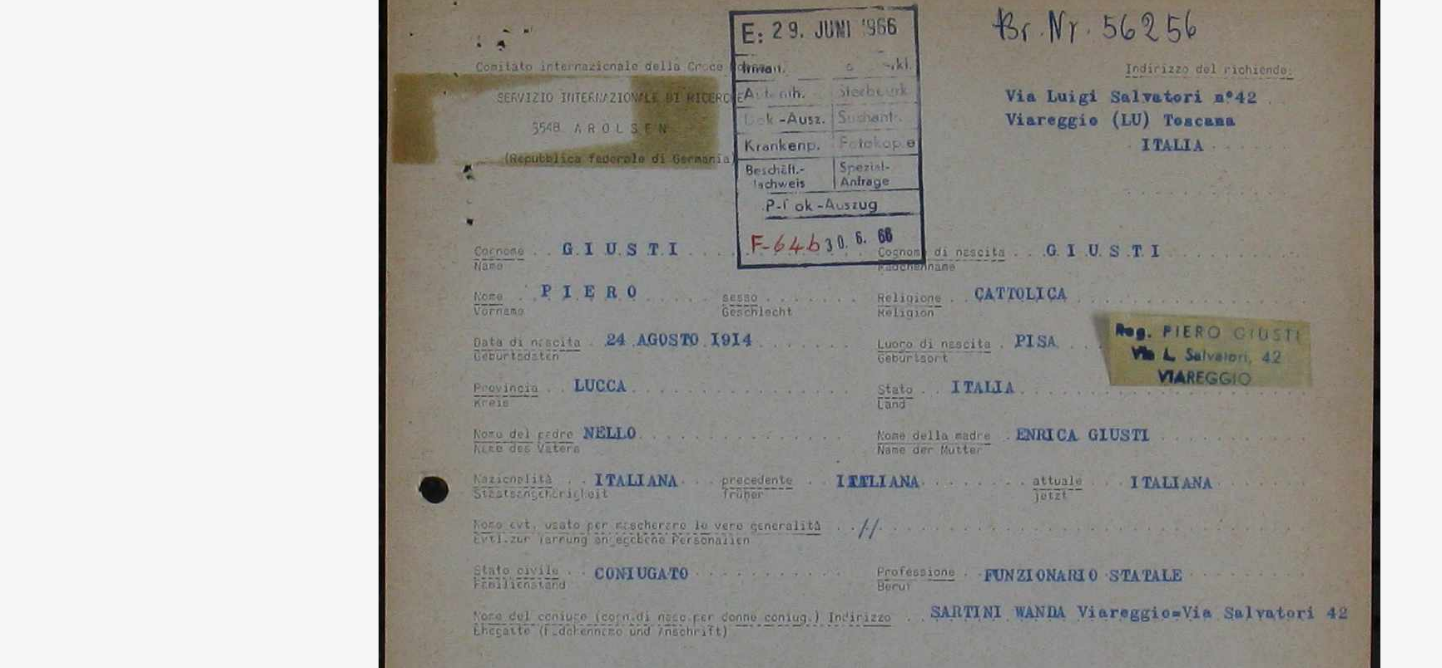 type 